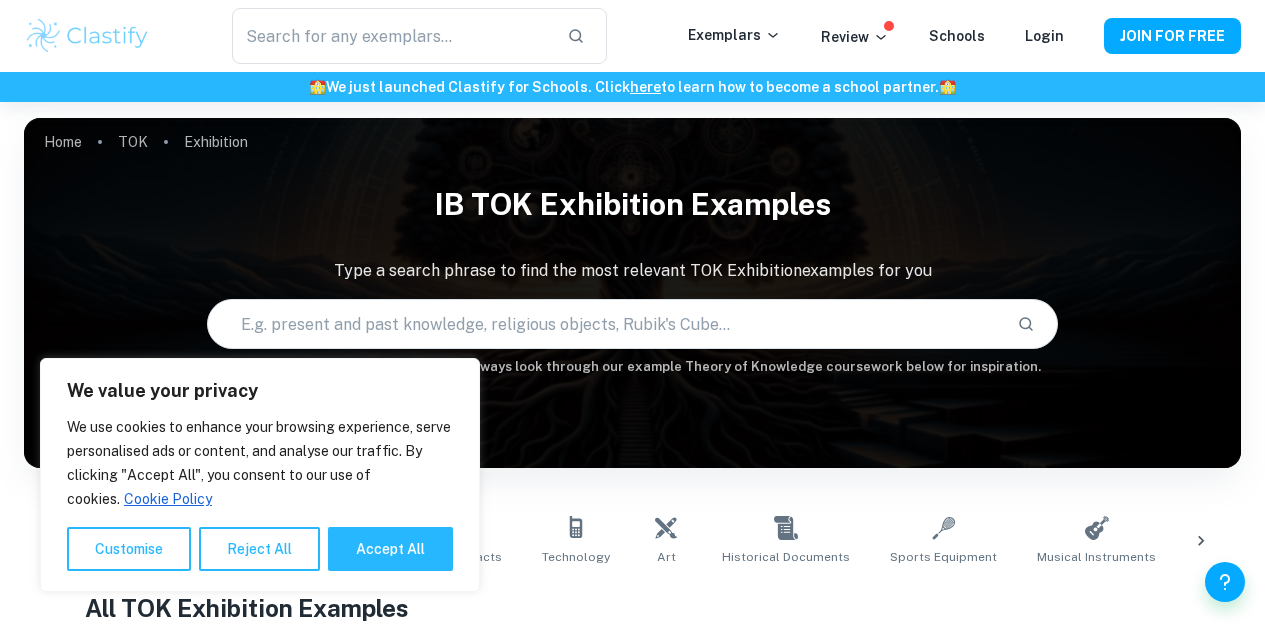 scroll, scrollTop: 900, scrollLeft: 0, axis: vertical 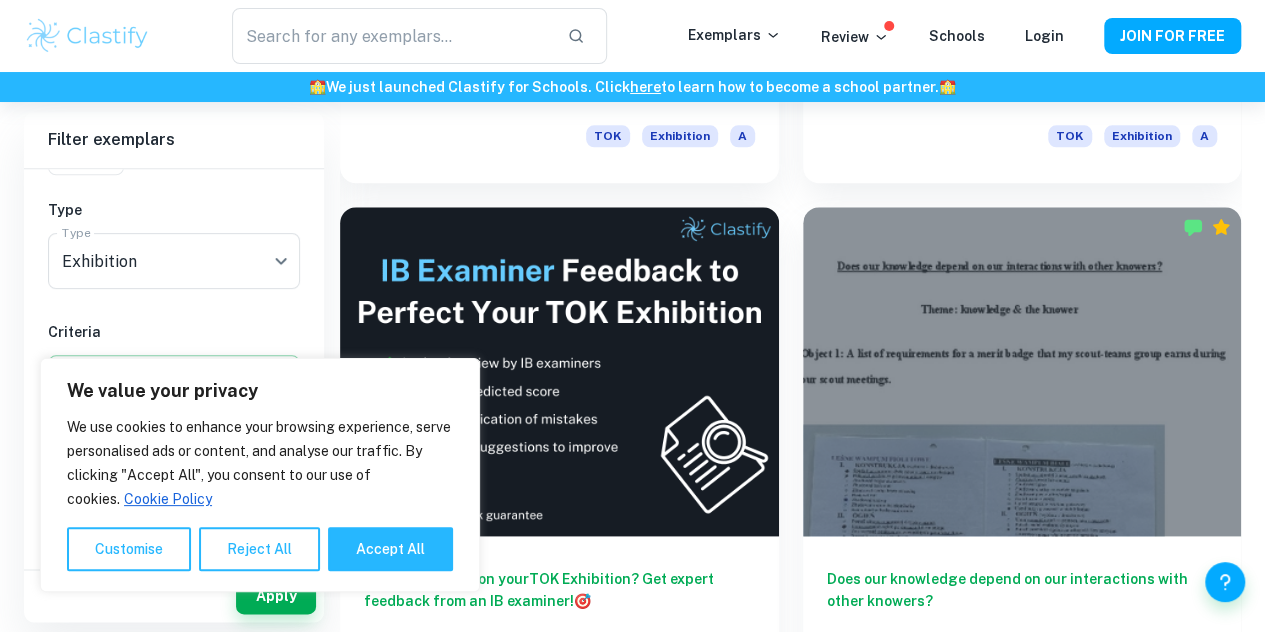 click on "What is the relationship between personal experience and knowledge?" at bounding box center [1022, 1129] 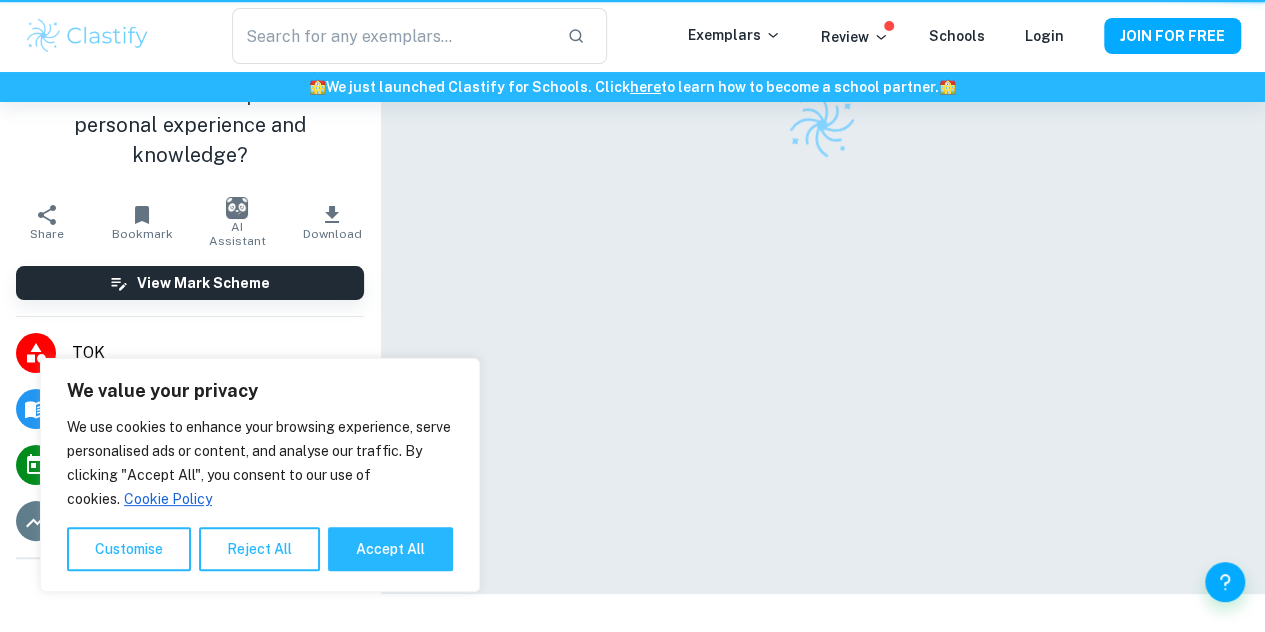 scroll, scrollTop: 0, scrollLeft: 0, axis: both 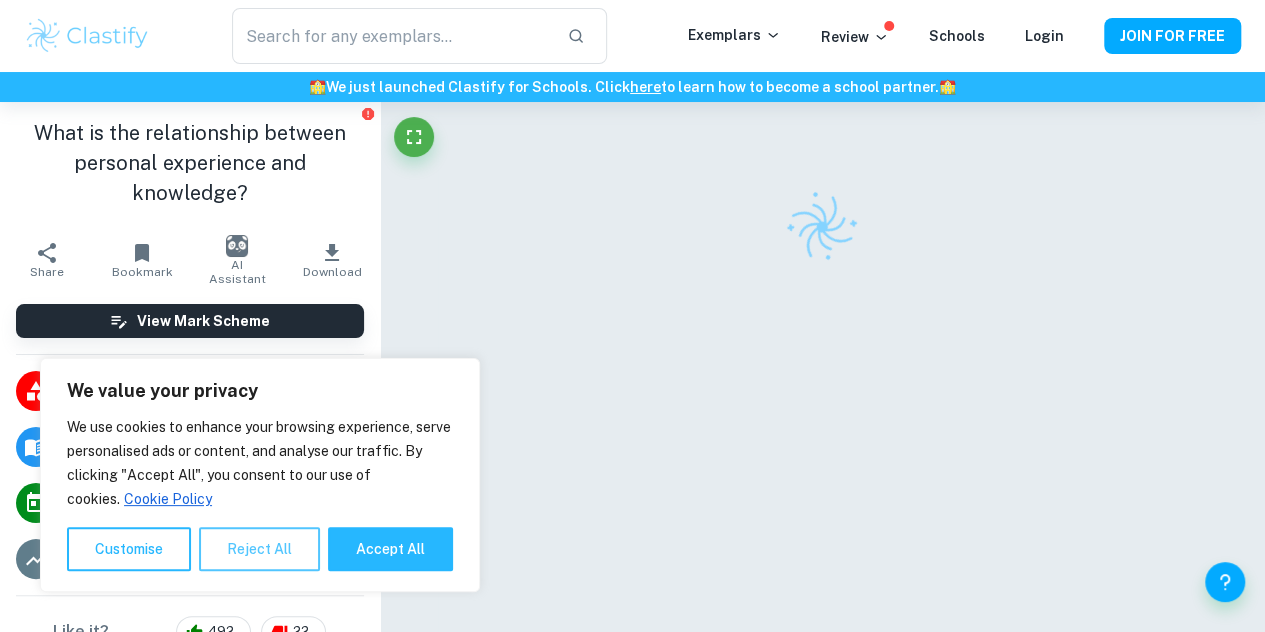 click on "Reject All" at bounding box center [259, 549] 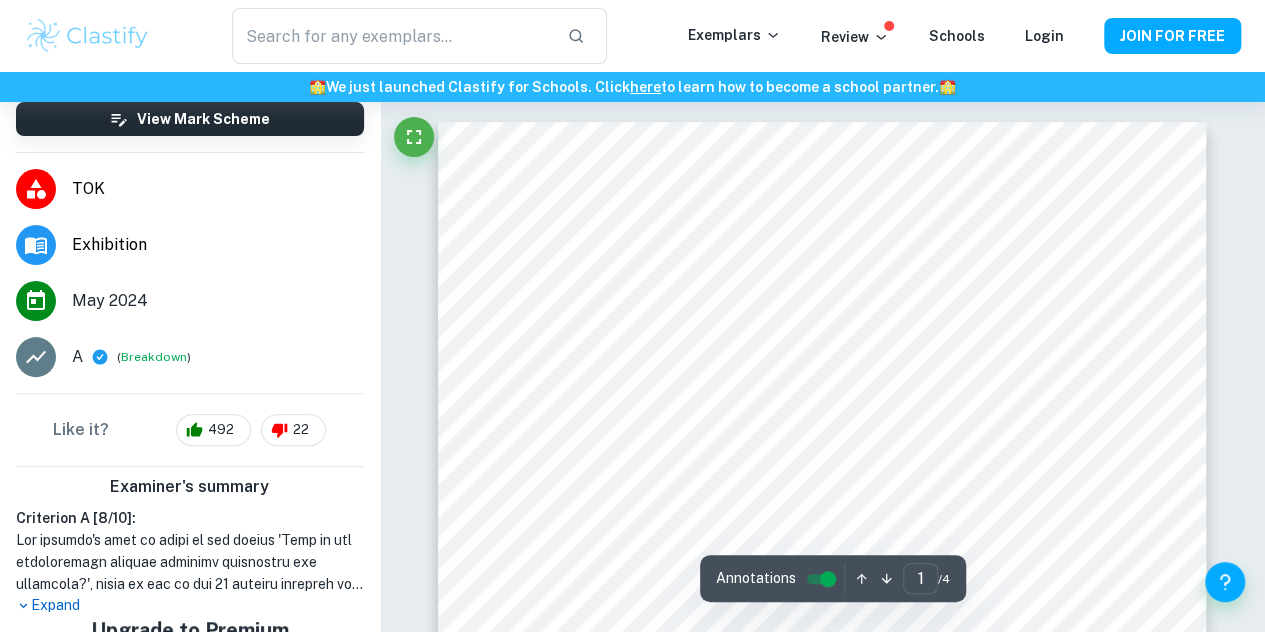 scroll, scrollTop: 300, scrollLeft: 0, axis: vertical 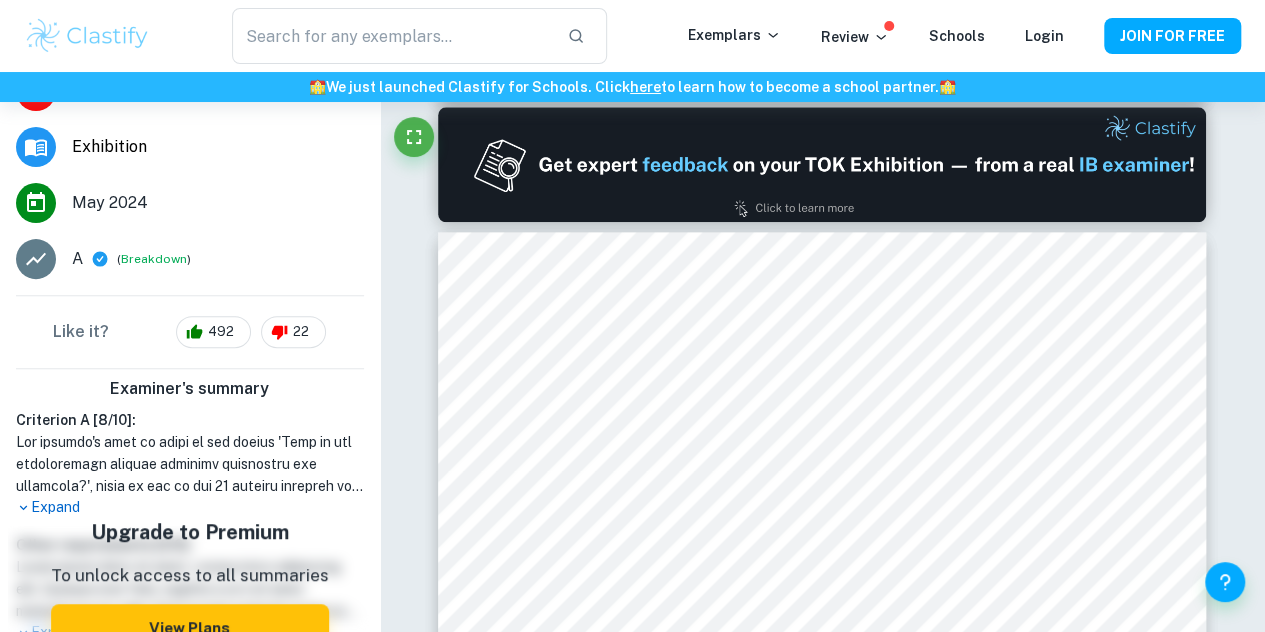 type on "1" 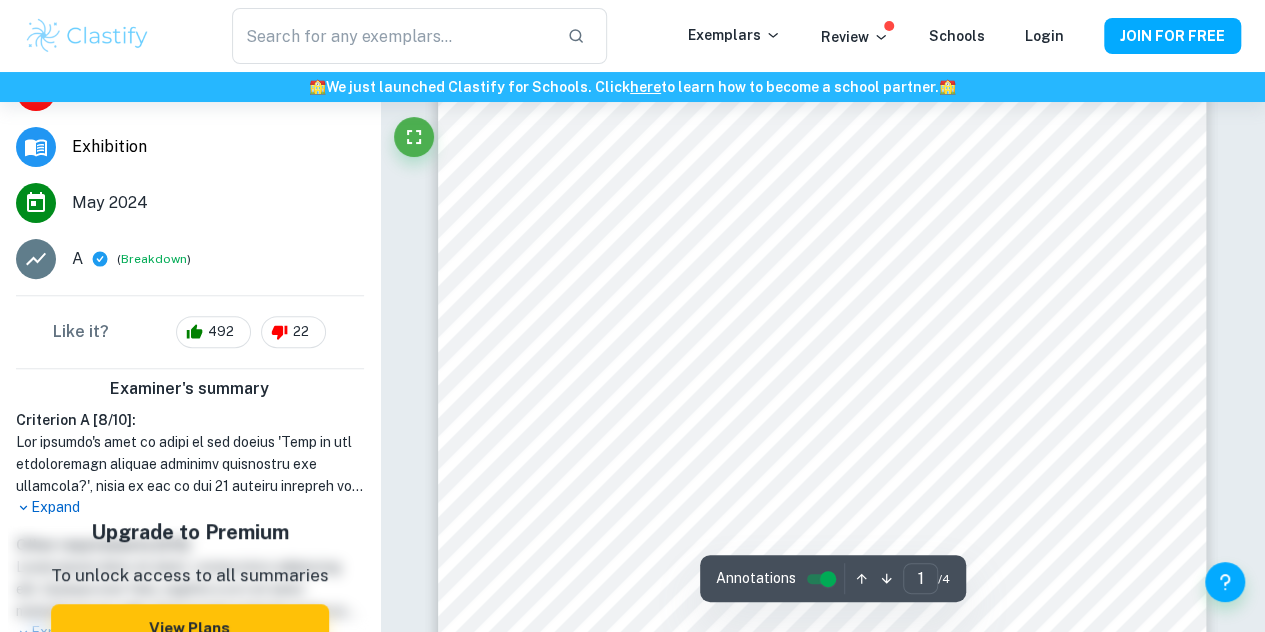 scroll, scrollTop: 300, scrollLeft: 0, axis: vertical 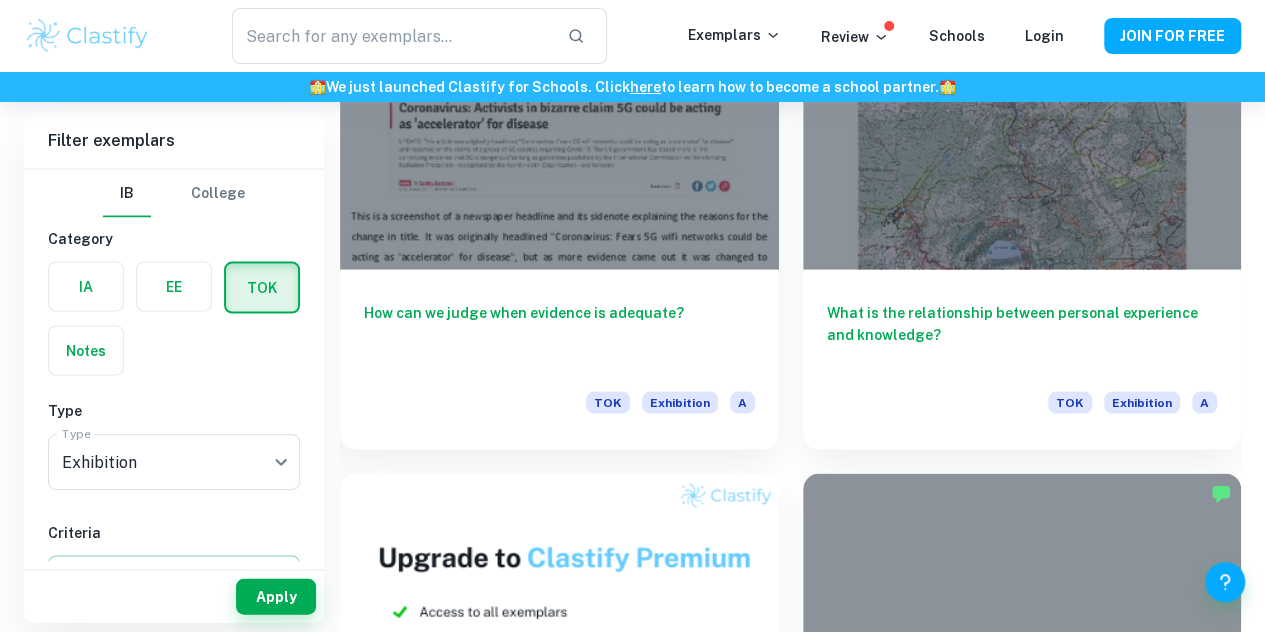 click at bounding box center [1022, 1165] 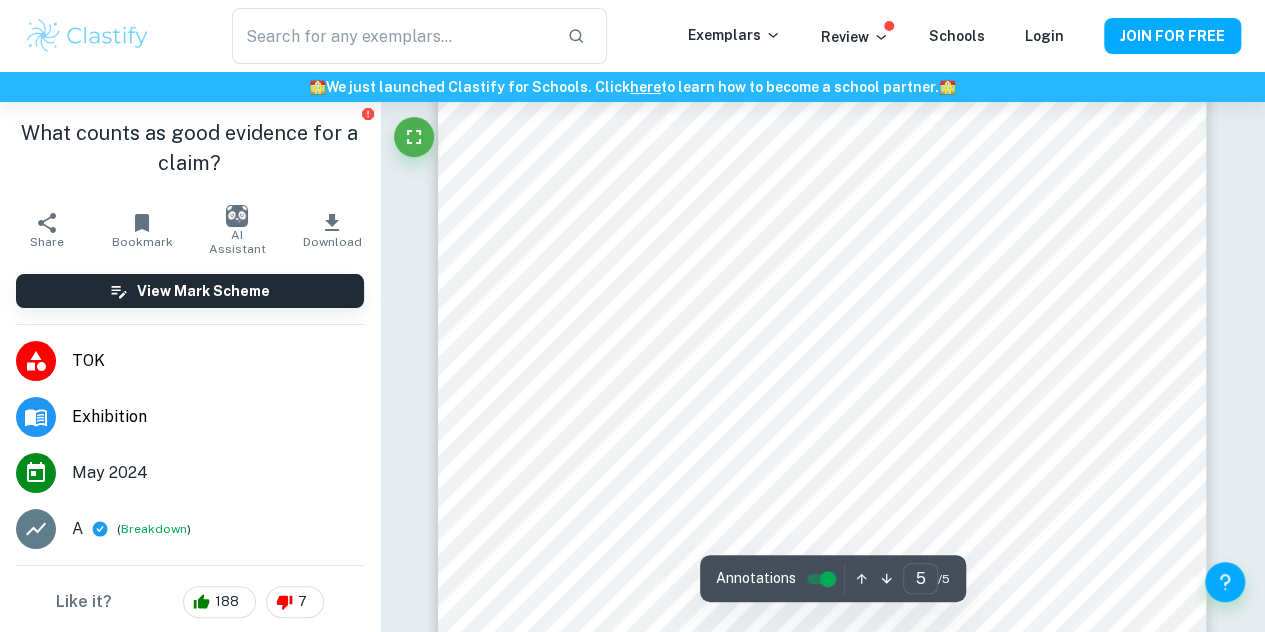 scroll, scrollTop: 4589, scrollLeft: 0, axis: vertical 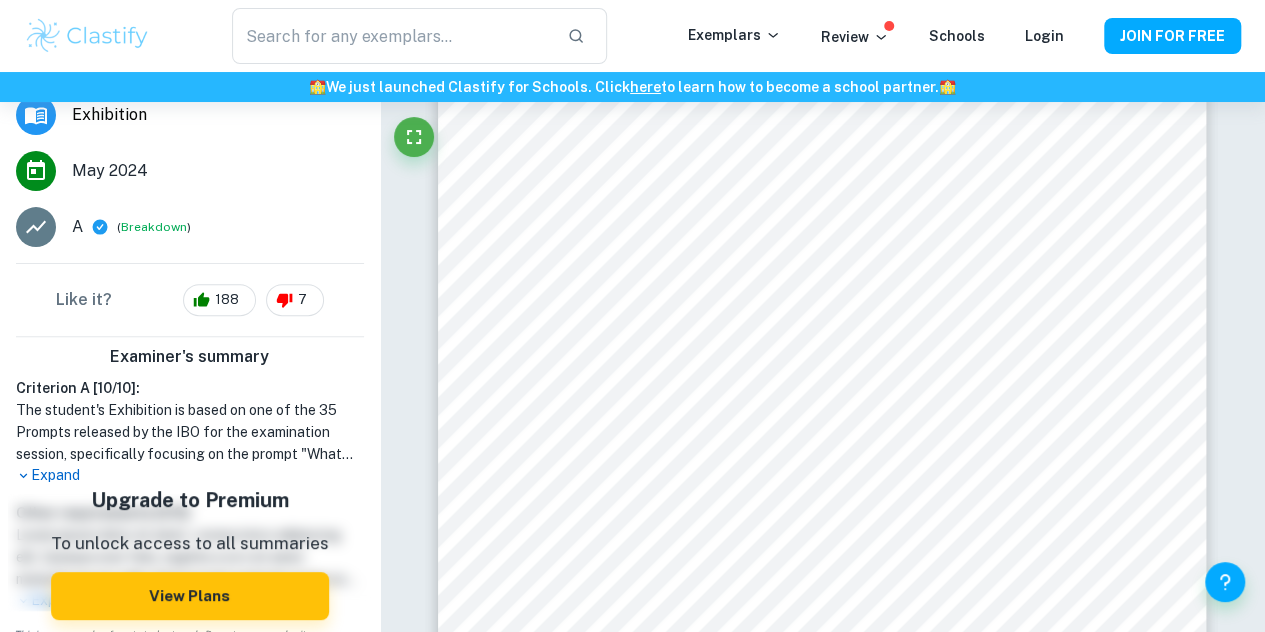 click on "Expand" at bounding box center (190, 475) 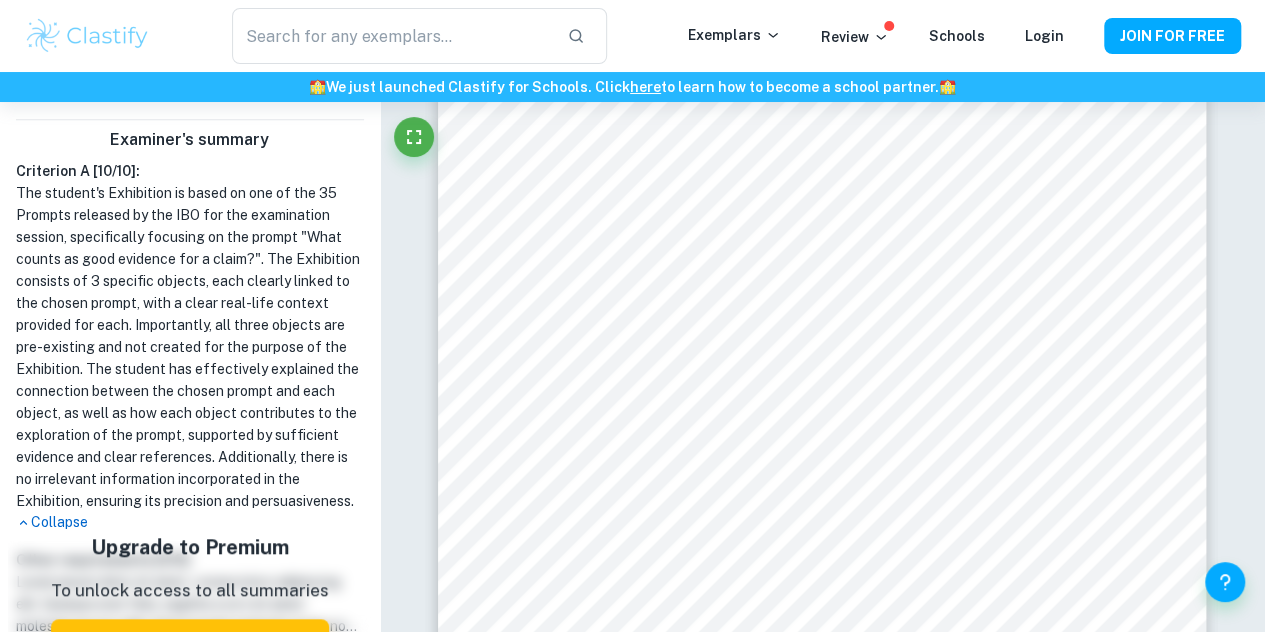 scroll, scrollTop: 522, scrollLeft: 0, axis: vertical 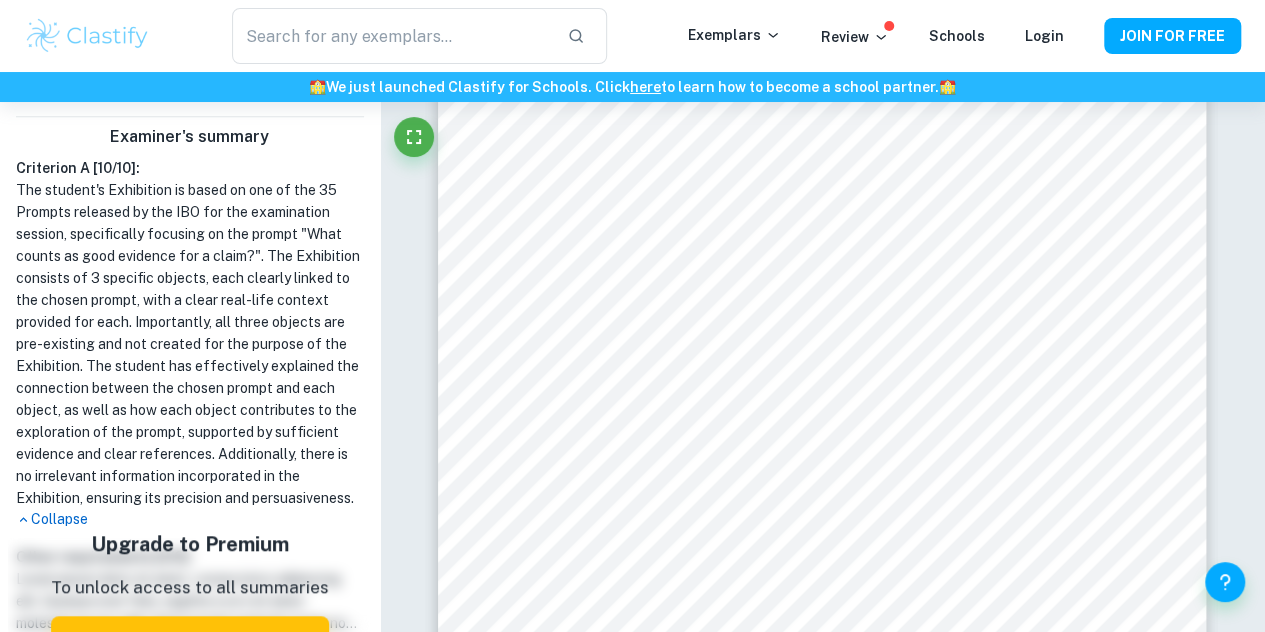 click on "The student's Exhibition is based on one of the 35 Prompts released by the IBO for the examination session, specifically focusing on the prompt "What counts as good evidence for a claim?". The Exhibition consists of 3 specific objects, each clearly linked to the chosen prompt, with a clear real-life context provided for each. Importantly, all three objects are pre-existing and not created for the purpose of the Exhibition. The student has effectively explained the connection between the chosen prompt and each object, as well as how each object contributes to the exploration of the prompt, supported by sufficient evidence and clear references. Additionally, there is no irrelevant information incorporated in the Exhibition, ensuring its precision and persuasiveness." at bounding box center (190, 344) 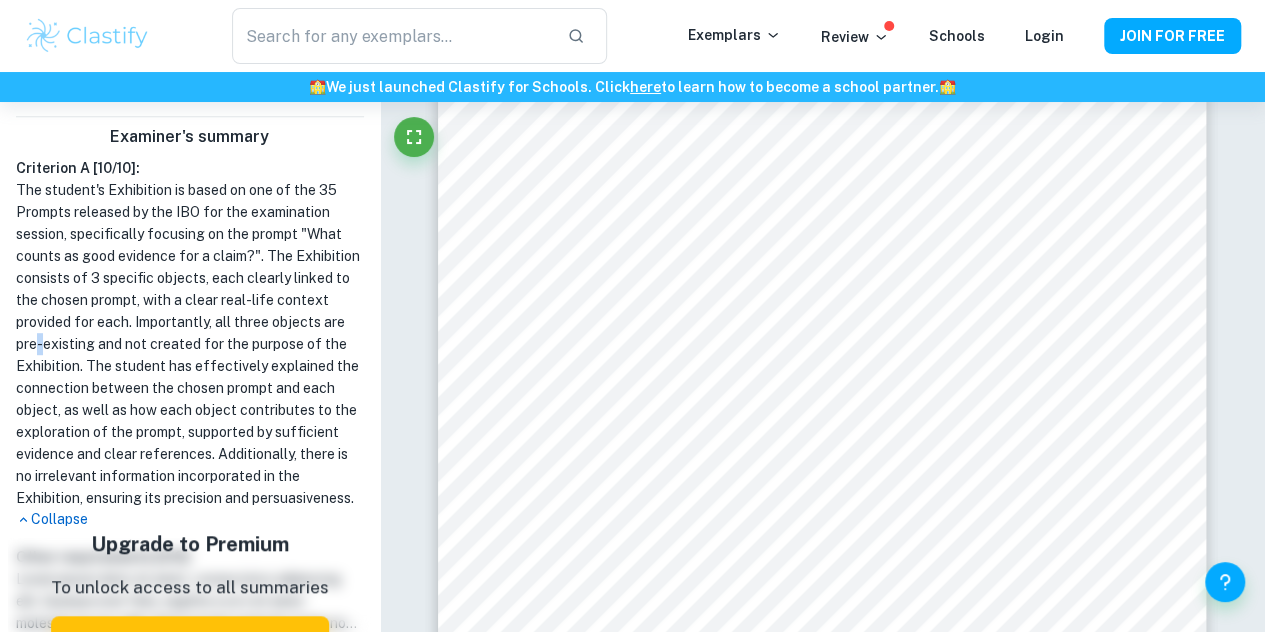 click on "The student's Exhibition is based on one of the 35 Prompts released by the IBO for the examination session, specifically focusing on the prompt "What counts as good evidence for a claim?". The Exhibition consists of 3 specific objects, each clearly linked to the chosen prompt, with a clear real-life context provided for each. Importantly, all three objects are pre-existing and not created for the purpose of the Exhibition. The student has effectively explained the connection between the chosen prompt and each object, as well as how each object contributes to the exploration of the prompt, supported by sufficient evidence and clear references. Additionally, there is no irrelevant information incorporated in the Exhibition, ensuring its precision and persuasiveness." at bounding box center (190, 344) 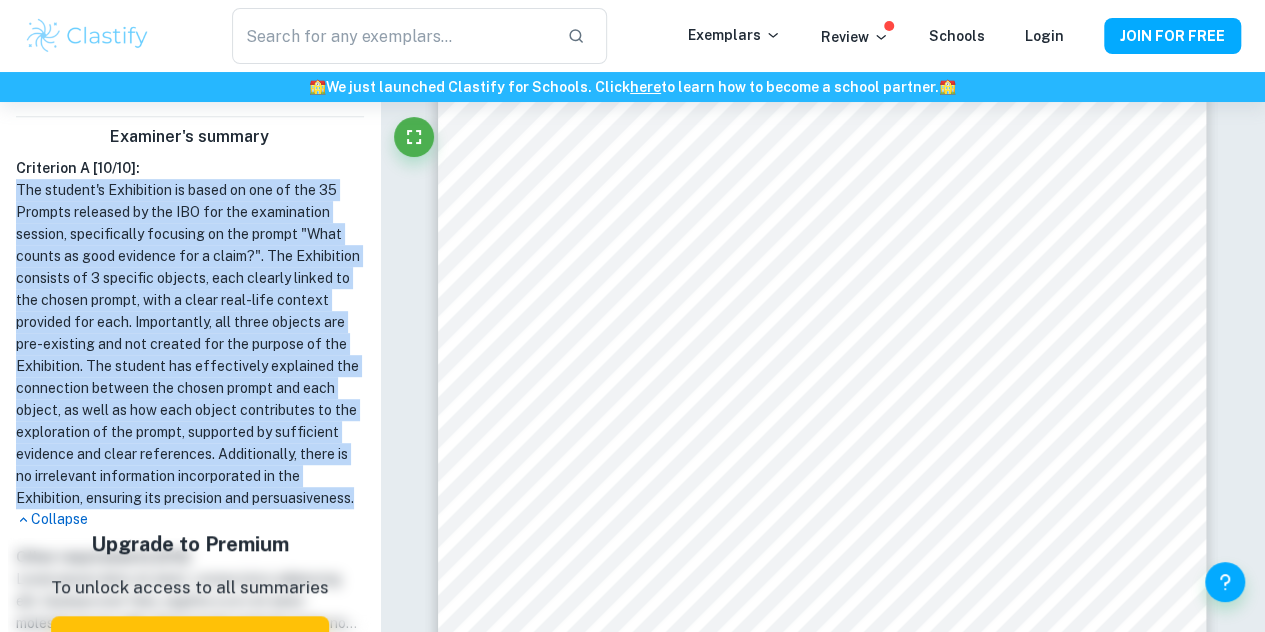 drag, startPoint x: 151, startPoint y: 332, endPoint x: 170, endPoint y: 300, distance: 37.215588 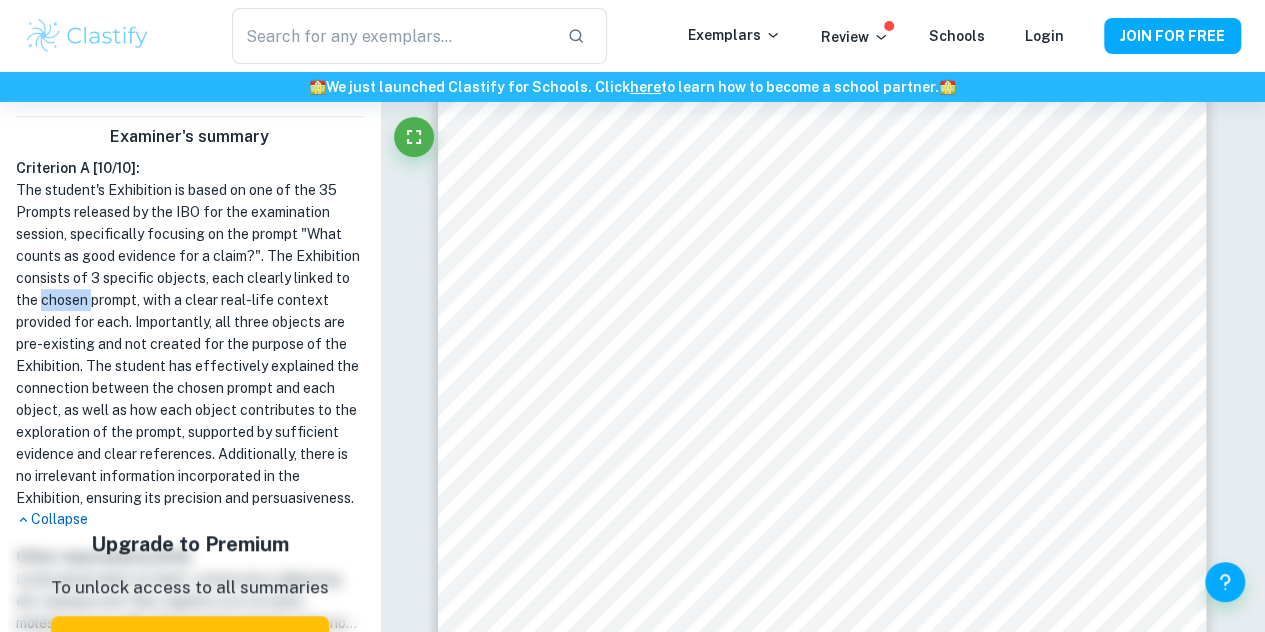 click on "The student's Exhibition is based on one of the 35 Prompts released by the IBO for the examination session, specifically focusing on the prompt "What counts as good evidence for a claim?". The Exhibition consists of 3 specific objects, each clearly linked to the chosen prompt, with a clear real-life context provided for each. Importantly, all three objects are pre-existing and not created for the purpose of the Exhibition. The student has effectively explained the connection between the chosen prompt and each object, as well as how each object contributes to the exploration of the prompt, supported by sufficient evidence and clear references. Additionally, there is no irrelevant information incorporated in the Exhibition, ensuring its precision and persuasiveness." at bounding box center (190, 344) 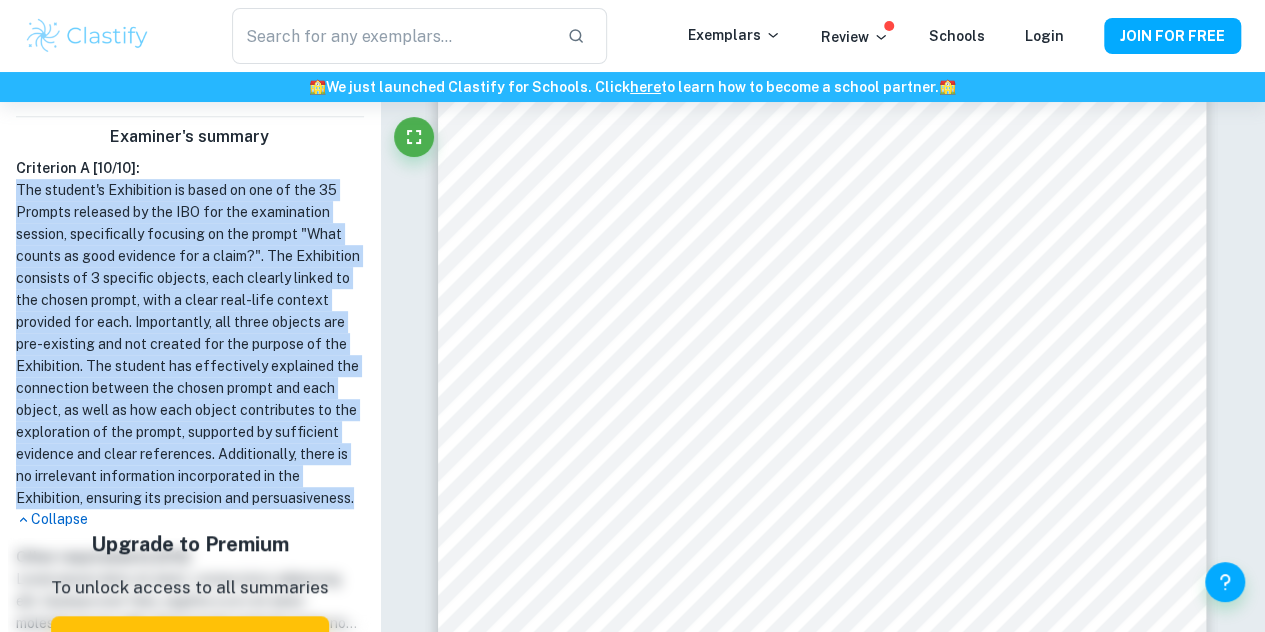 click on "The student's Exhibition is based on one of the 35 Prompts released by the IBO for the examination session, specifically focusing on the prompt "What counts as good evidence for a claim?". The Exhibition consists of 3 specific objects, each clearly linked to the chosen prompt, with a clear real-life context provided for each. Importantly, all three objects are pre-existing and not created for the purpose of the Exhibition. The student has effectively explained the connection between the chosen prompt and each object, as well as how each object contributes to the exploration of the prompt, supported by sufficient evidence and clear references. Additionally, there is no irrelevant information incorporated in the Exhibition, ensuring its precision and persuasiveness." at bounding box center [190, 344] 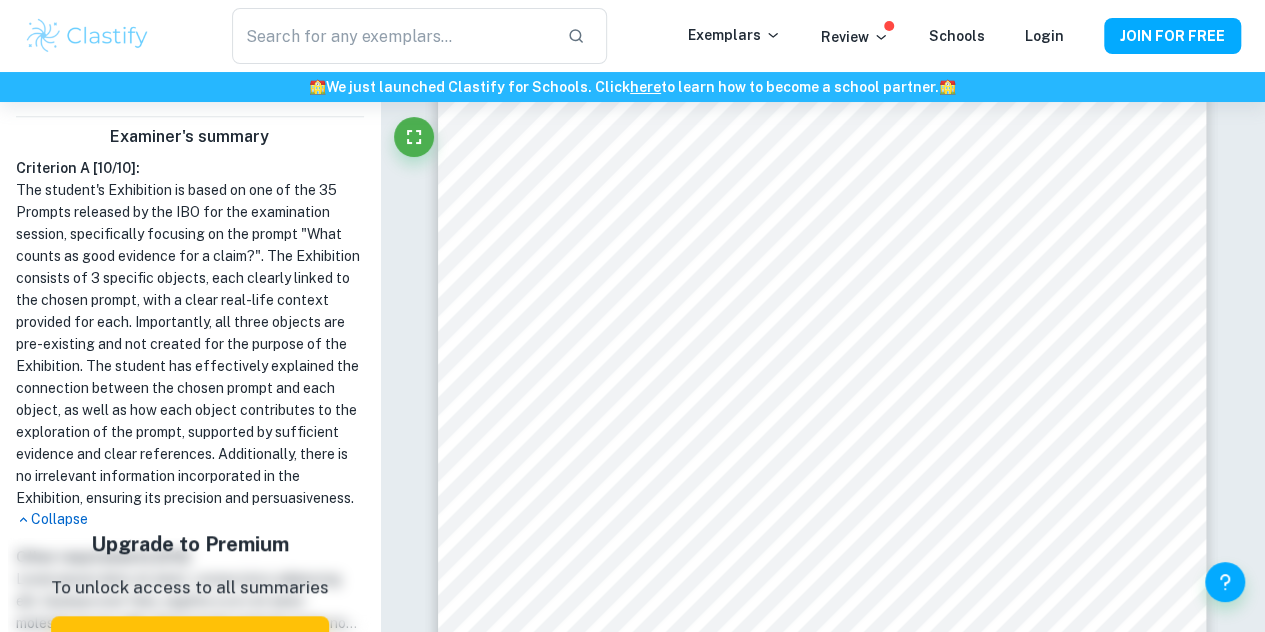click on "The student's Exhibition is based on one of the 35 Prompts released by the IBO for the examination session, specifically focusing on the prompt "What counts as good evidence for a claim?". The Exhibition consists of 3 specific objects, each clearly linked to the chosen prompt, with a clear real-life context provided for each. Importantly, all three objects are pre-existing and not created for the purpose of the Exhibition. The student has effectively explained the connection between the chosen prompt and each object, as well as how each object contributes to the exploration of the prompt, supported by sufficient evidence and clear references. Additionally, there is no irrelevant information incorporated in the Exhibition, ensuring its precision and persuasiveness." at bounding box center (190, 344) 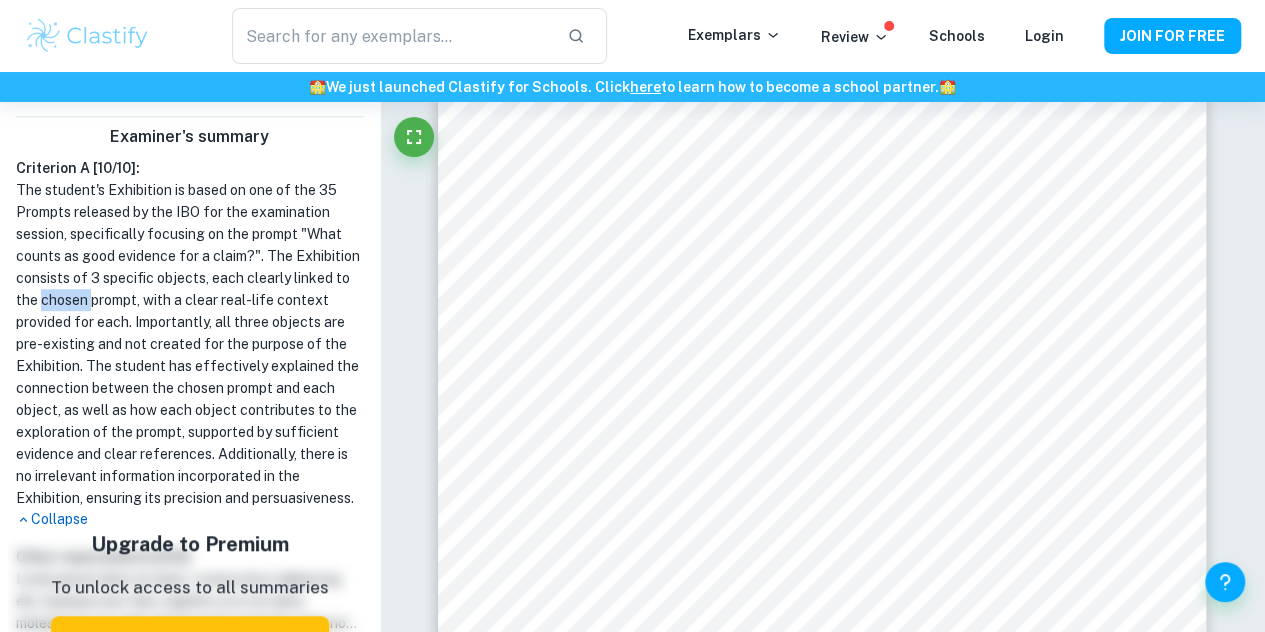 click on "The student's Exhibition is based on one of the 35 Prompts released by the IBO for the examination session, specifically focusing on the prompt "What counts as good evidence for a claim?". The Exhibition consists of 3 specific objects, each clearly linked to the chosen prompt, with a clear real-life context provided for each. Importantly, all three objects are pre-existing and not created for the purpose of the Exhibition. The student has effectively explained the connection between the chosen prompt and each object, as well as how each object contributes to the exploration of the prompt, supported by sufficient evidence and clear references. Additionally, there is no irrelevant information incorporated in the Exhibition, ensuring its precision and persuasiveness." at bounding box center (190, 344) 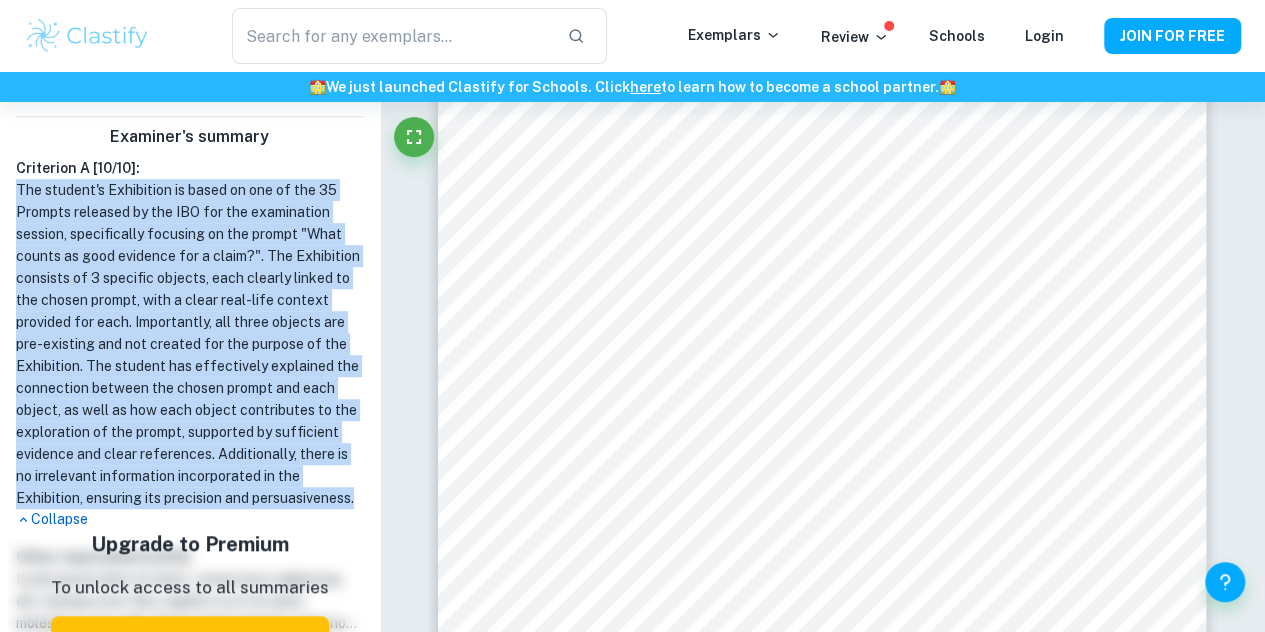 click on "The student's Exhibition is based on one of the 35 Prompts released by the IBO for the examination session, specifically focusing on the prompt "What counts as good evidence for a claim?". The Exhibition consists of 3 specific objects, each clearly linked to the chosen prompt, with a clear real-life context provided for each. Importantly, all three objects are pre-existing and not created for the purpose of the Exhibition. The student has effectively explained the connection between the chosen prompt and each object, as well as how each object contributes to the exploration of the prompt, supported by sufficient evidence and clear references. Additionally, there is no irrelevant information incorporated in the Exhibition, ensuring its precision and persuasiveness." at bounding box center (190, 344) 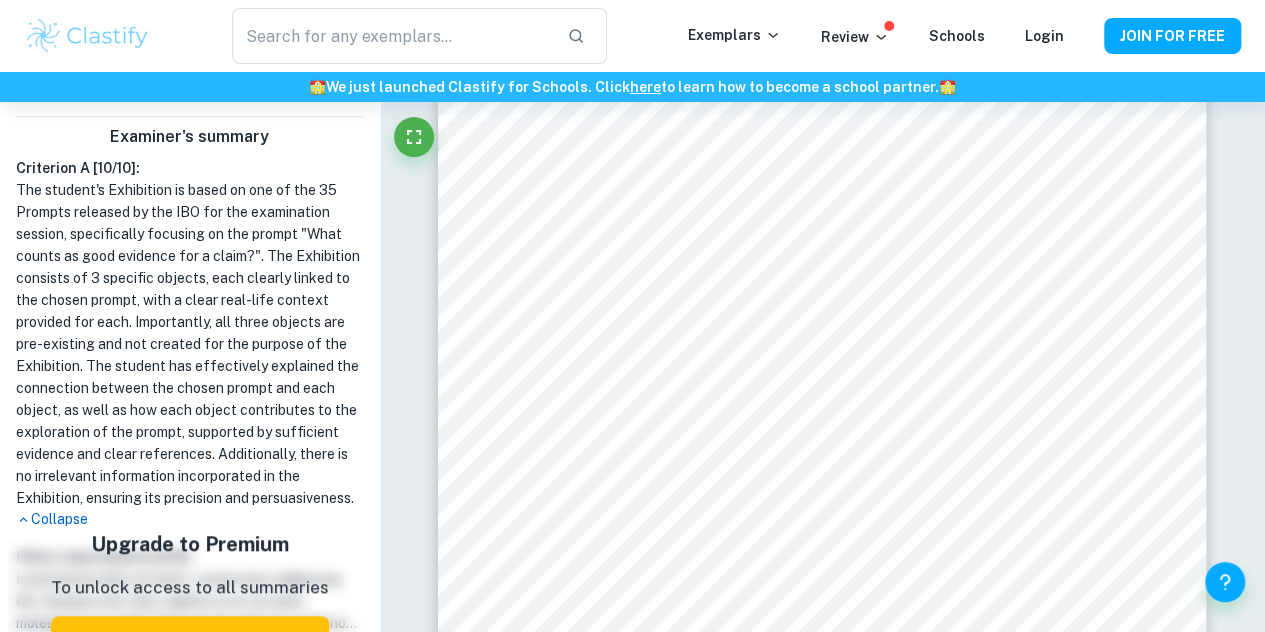 click on "The student's Exhibition is based on one of the 35 Prompts released by the IBO for the examination session, specifically focusing on the prompt "What counts as good evidence for a claim?". The Exhibition consists of 3 specific objects, each clearly linked to the chosen prompt, with a clear real-life context provided for each. Importantly, all three objects are pre-existing and not created for the purpose of the Exhibition. The student has effectively explained the connection between the chosen prompt and each object, as well as how each object contributes to the exploration of the prompt, supported by sufficient evidence and clear references. Additionally, there is no irrelevant information incorporated in the Exhibition, ensuring its precision and persuasiveness." at bounding box center (190, 344) 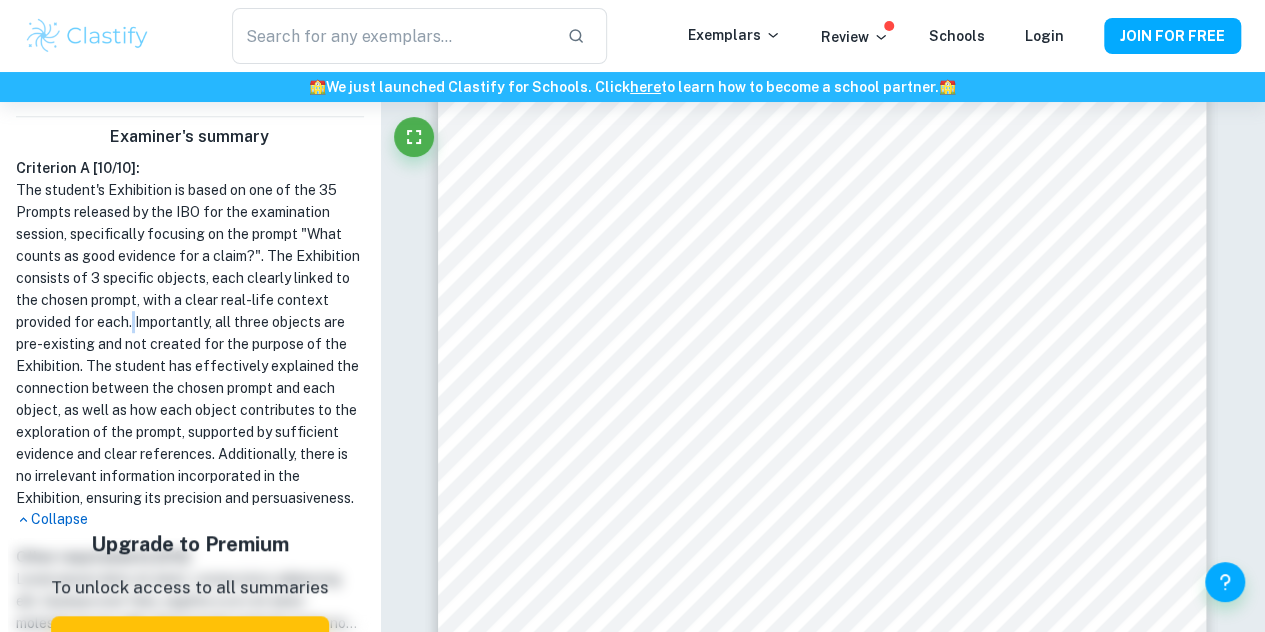 click on "The student's Exhibition is based on one of the 35 Prompts released by the IBO for the examination session, specifically focusing on the prompt "What counts as good evidence for a claim?". The Exhibition consists of 3 specific objects, each clearly linked to the chosen prompt, with a clear real-life context provided for each. Importantly, all three objects are pre-existing and not created for the purpose of the Exhibition. The student has effectively explained the connection between the chosen prompt and each object, as well as how each object contributes to the exploration of the prompt, supported by sufficient evidence and clear references. Additionally, there is no irrelevant information incorporated in the Exhibition, ensuring its precision and persuasiveness." at bounding box center (190, 344) 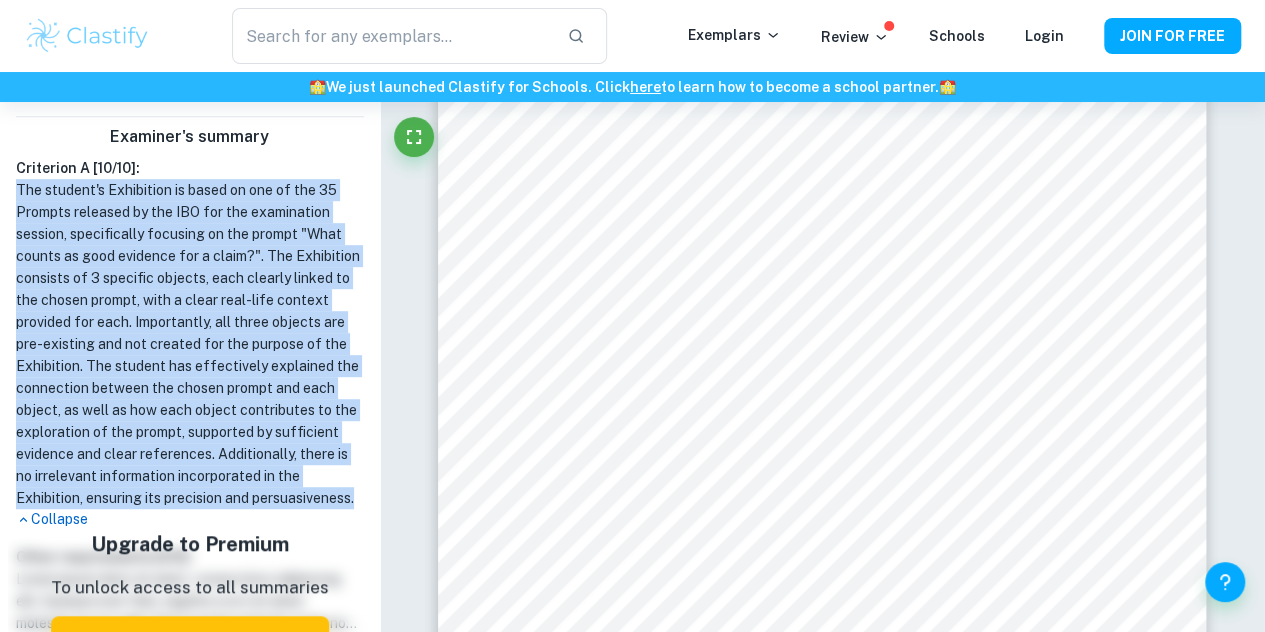 click on "The student's Exhibition is based on one of the 35 Prompts released by the IBO for the examination session, specifically focusing on the prompt "What counts as good evidence for a claim?". The Exhibition consists of 3 specific objects, each clearly linked to the chosen prompt, with a clear real-life context provided for each. Importantly, all three objects are pre-existing and not created for the purpose of the Exhibition. The student has effectively explained the connection between the chosen prompt and each object, as well as how each object contributes to the exploration of the prompt, supported by sufficient evidence and clear references. Additionally, there is no irrelevant information incorporated in the Exhibition, ensuring its precision and persuasiveness." at bounding box center [190, 344] 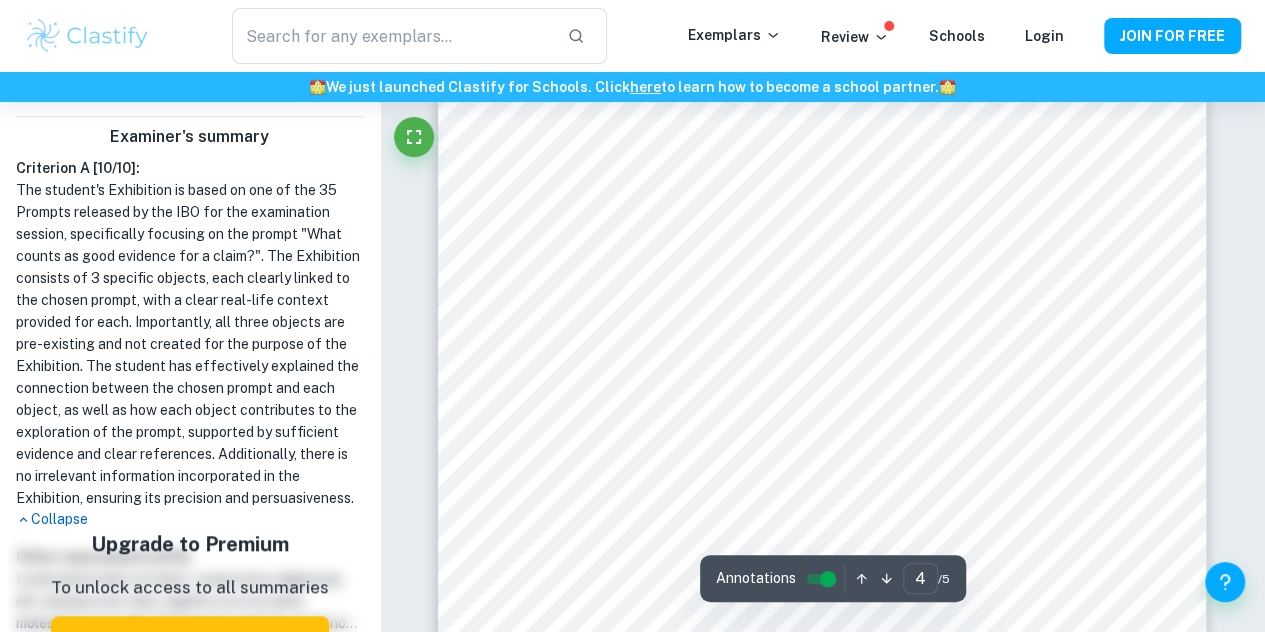 scroll, scrollTop: 3700, scrollLeft: 0, axis: vertical 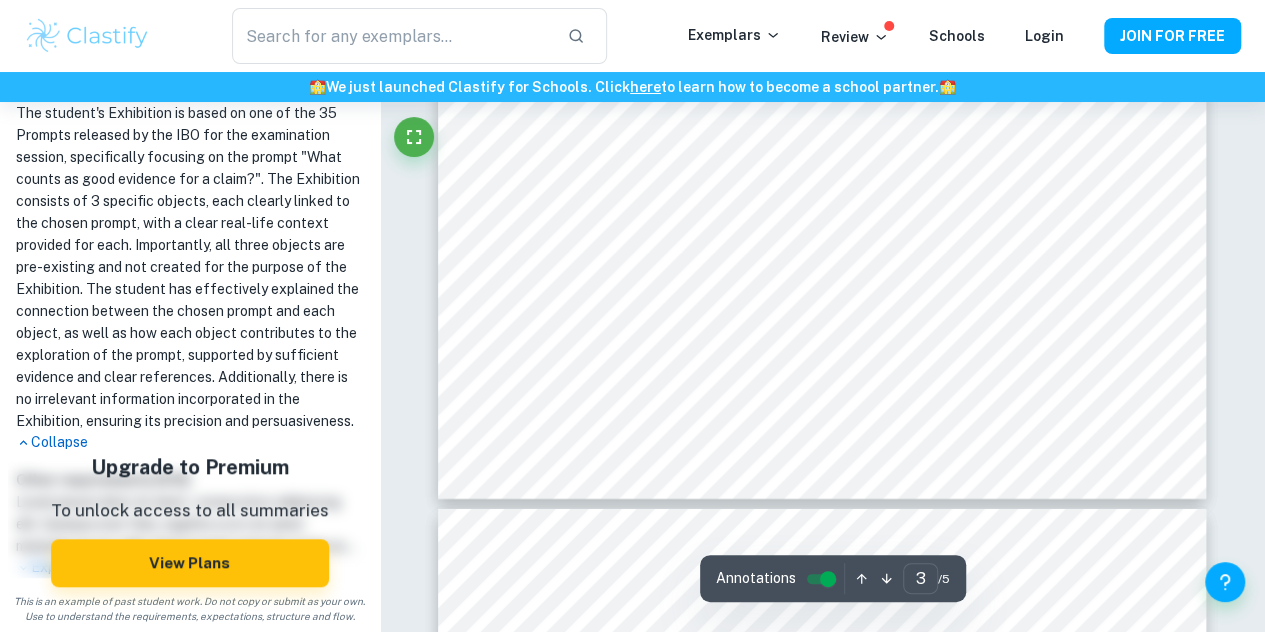 type on "4" 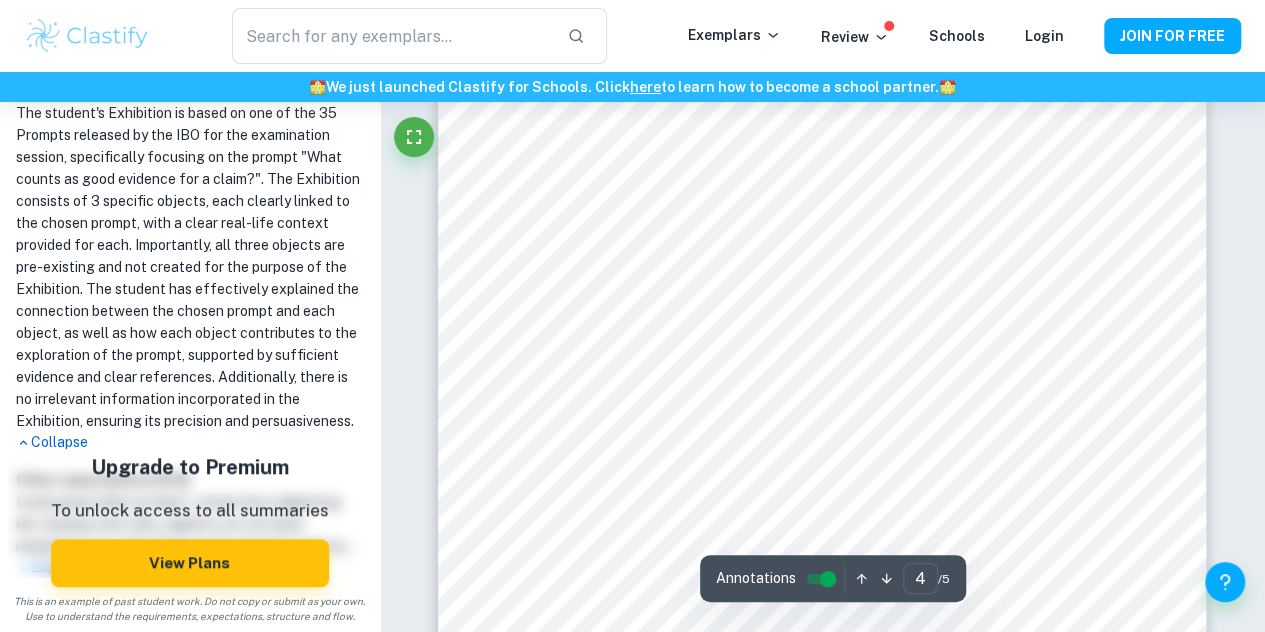 scroll, scrollTop: 3610, scrollLeft: 0, axis: vertical 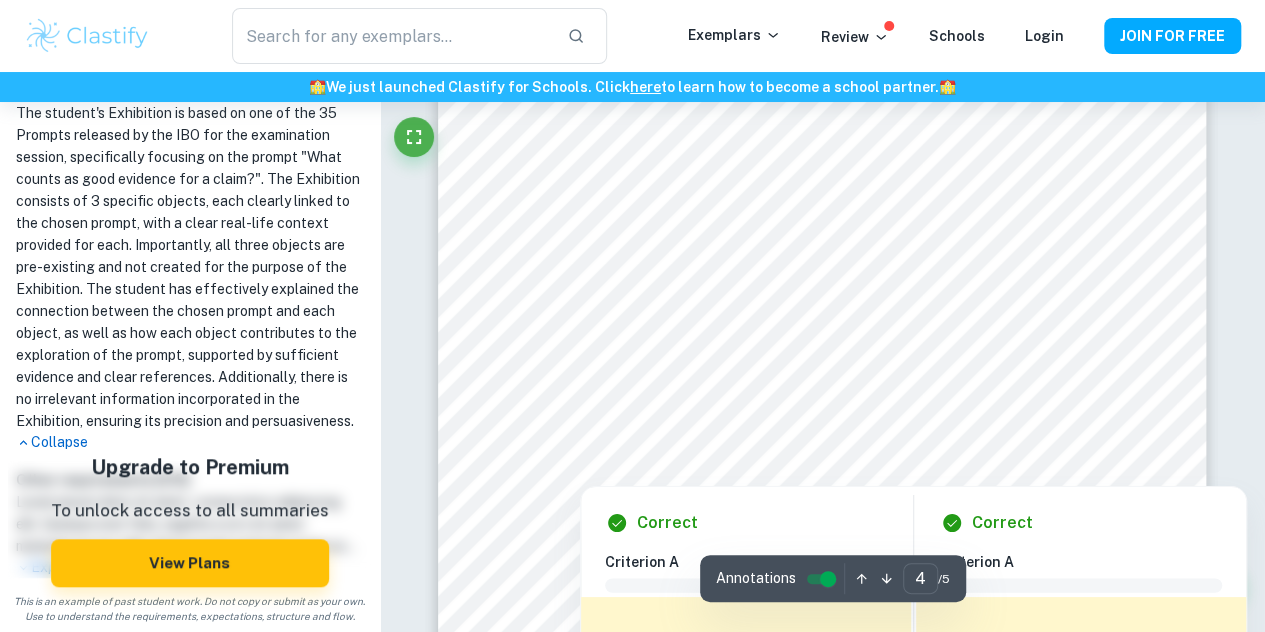 click at bounding box center (822, 347) 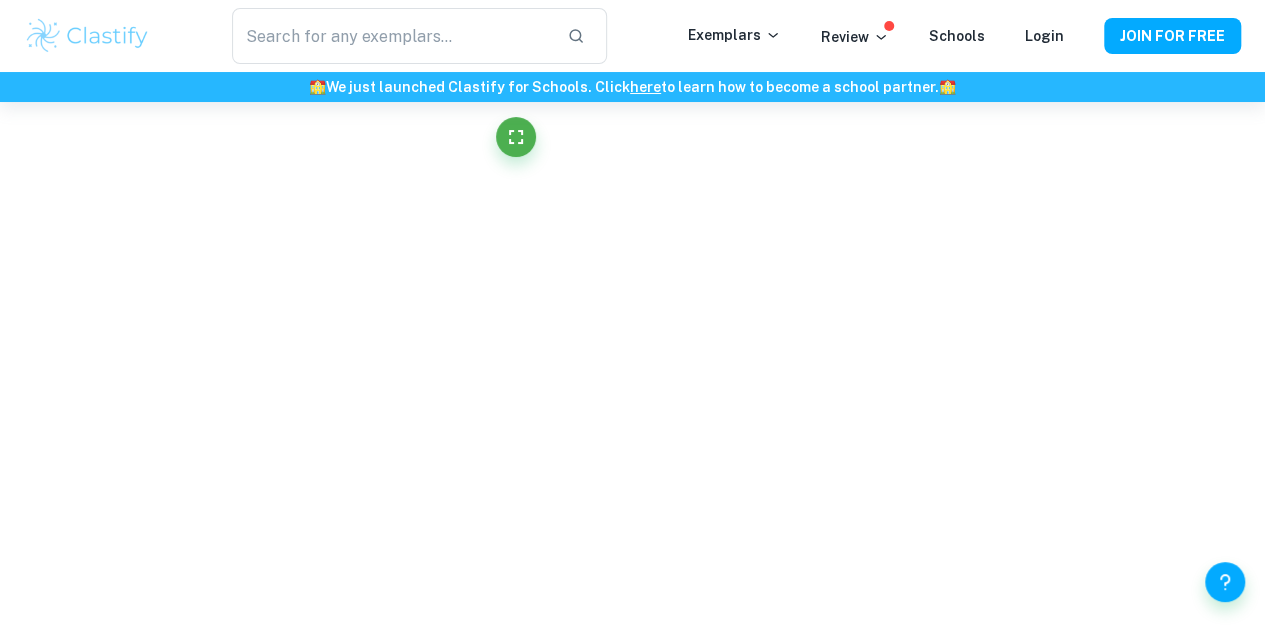 scroll, scrollTop: 3850, scrollLeft: 0, axis: vertical 